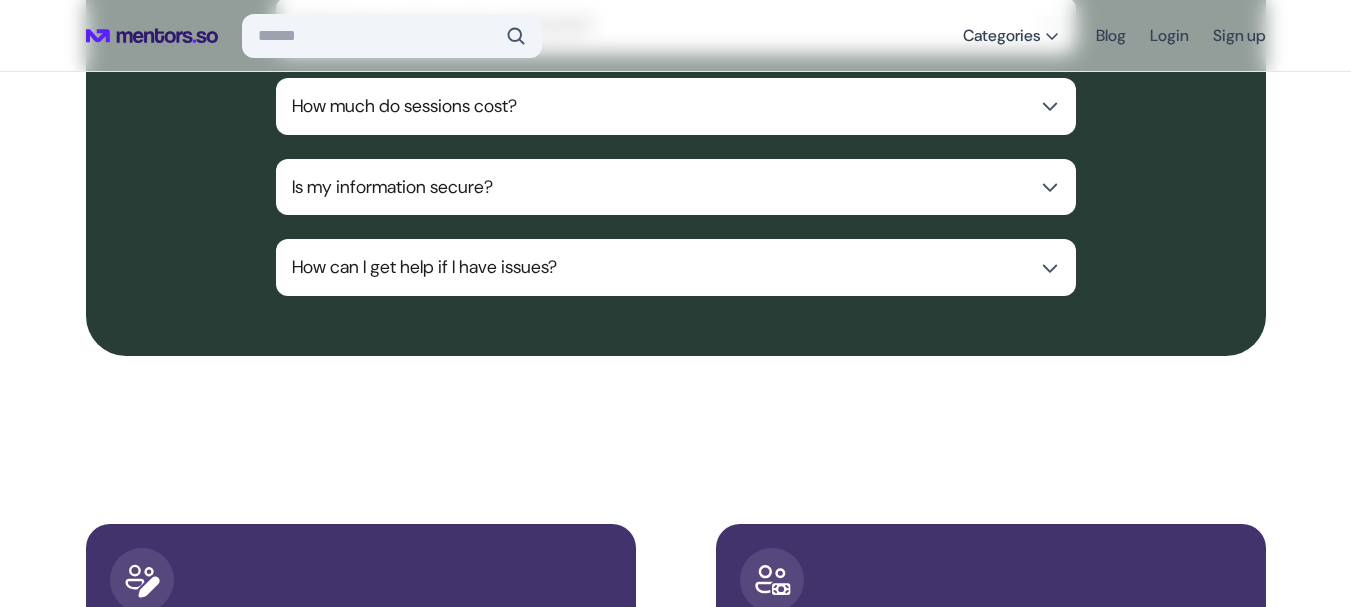 scroll, scrollTop: 8014, scrollLeft: 0, axis: vertical 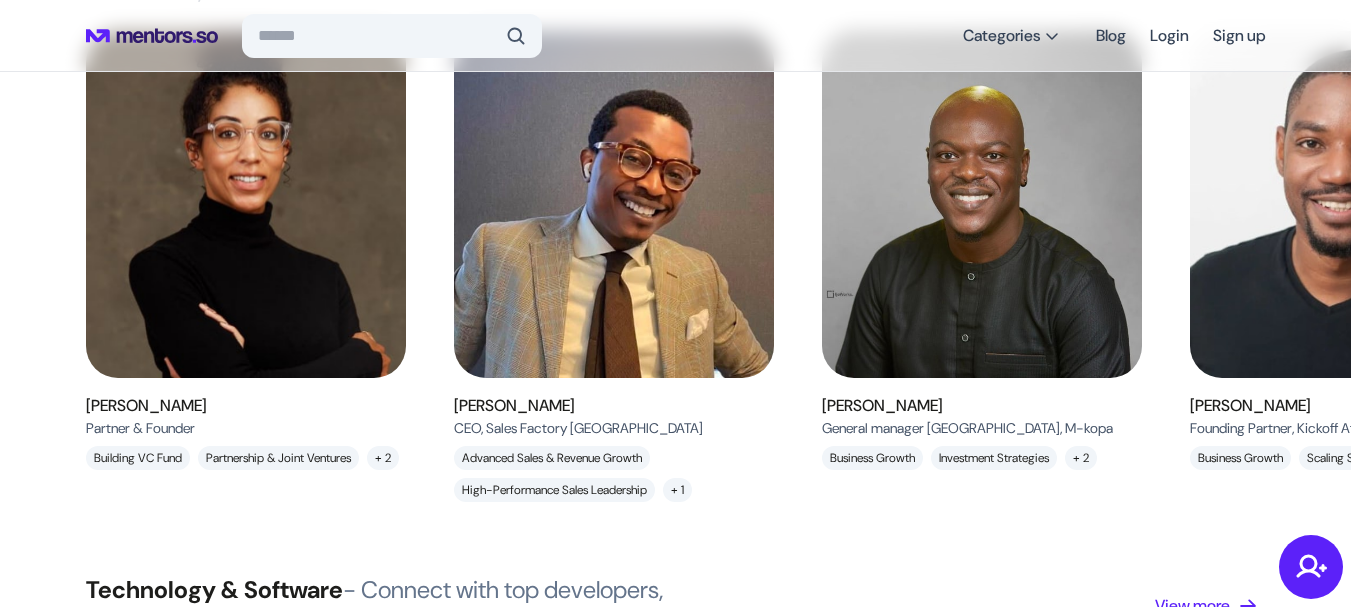 click at bounding box center [246, 204] 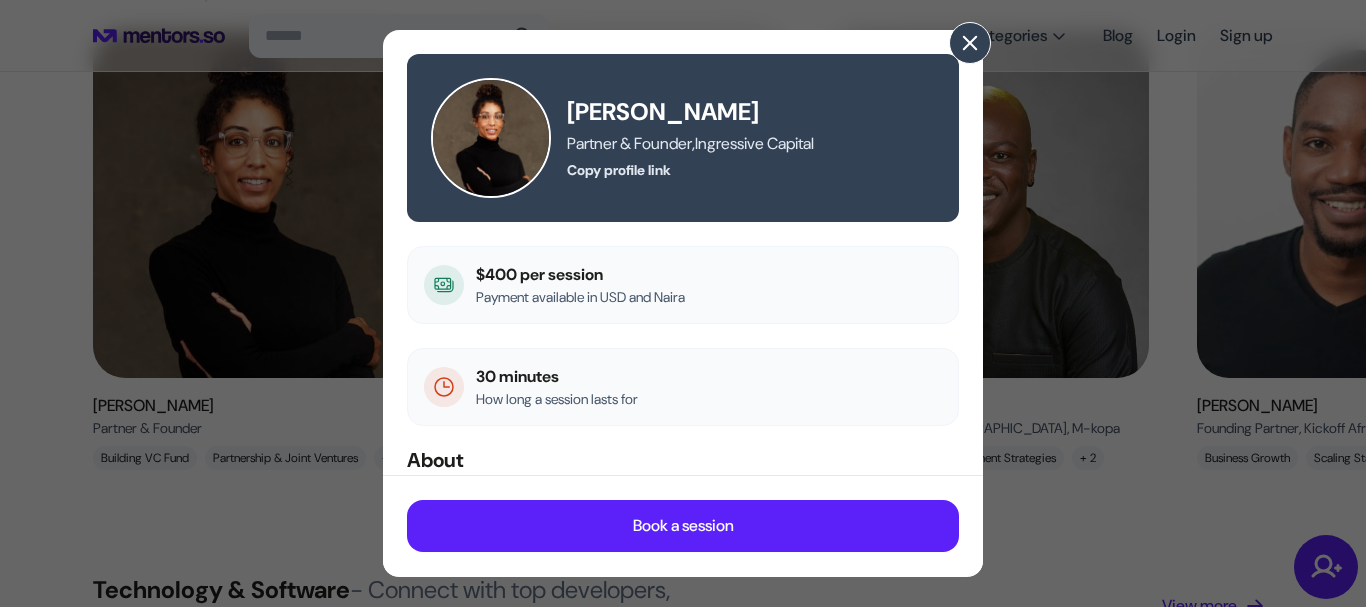 click at bounding box center (970, 43) 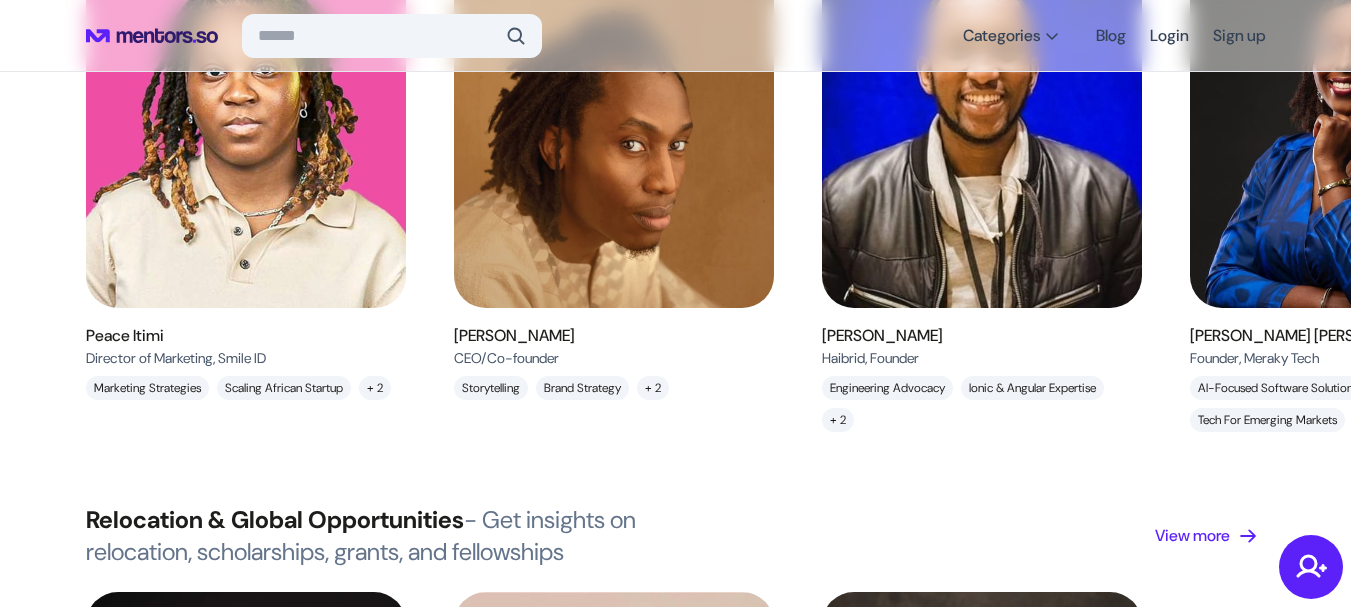 scroll, scrollTop: 2100, scrollLeft: 0, axis: vertical 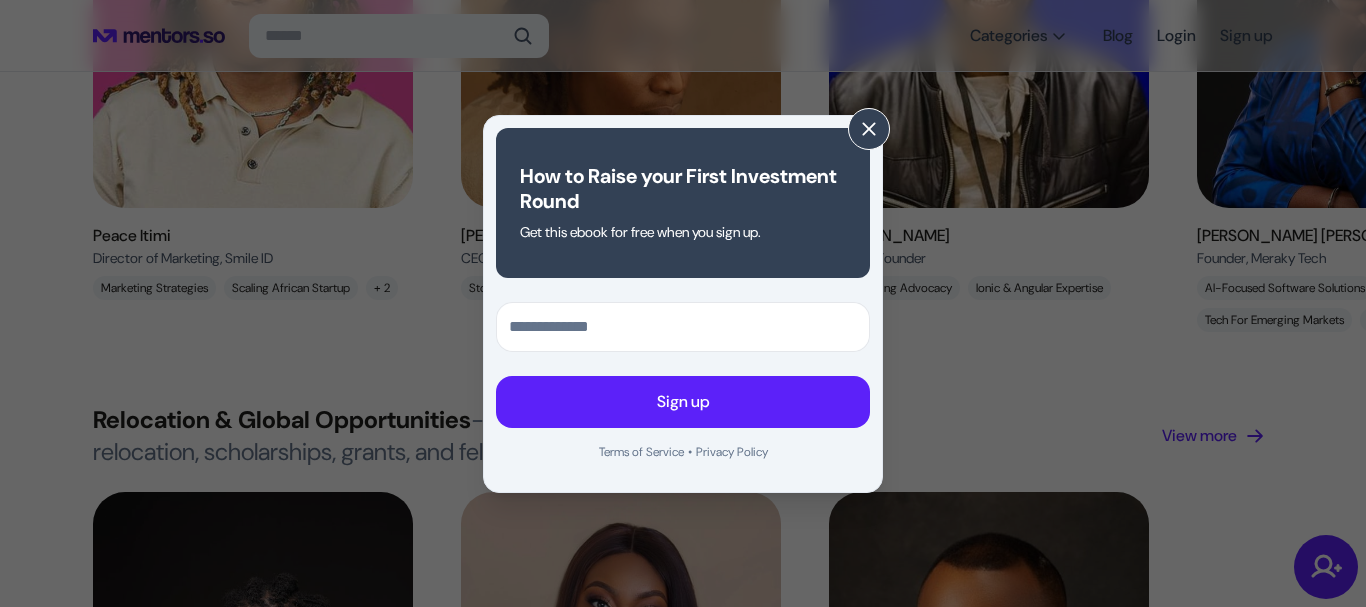 drag, startPoint x: 881, startPoint y: 143, endPoint x: 892, endPoint y: 105, distance: 39.56008 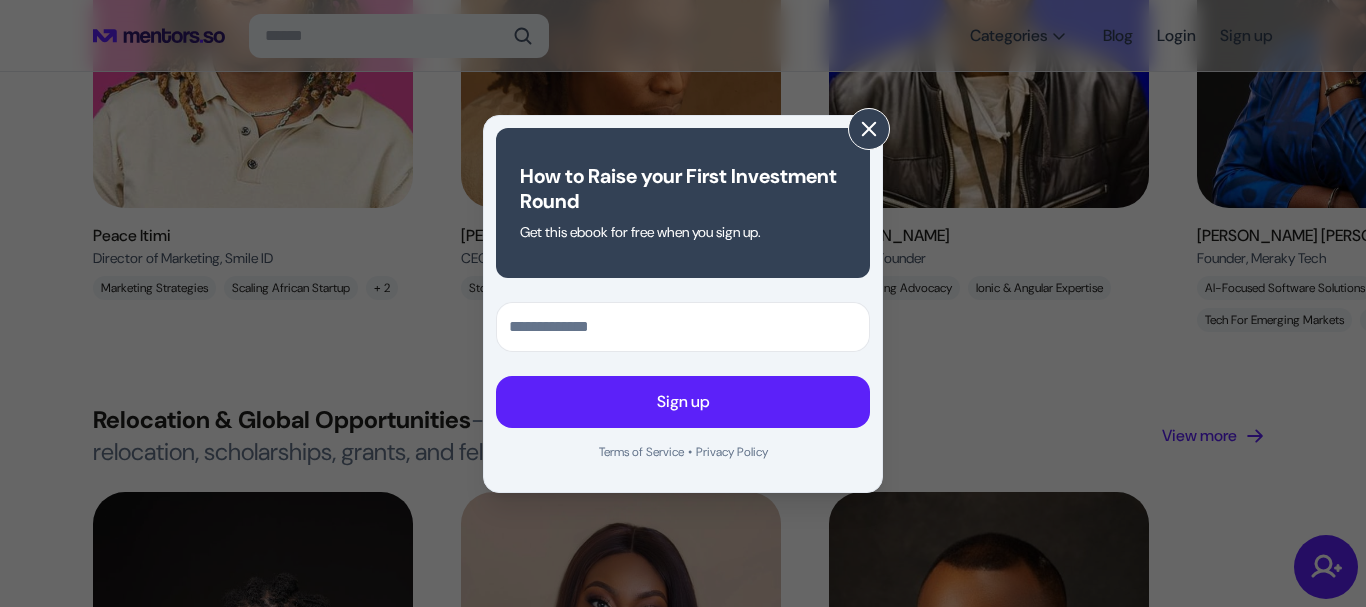 click at bounding box center [869, 129] 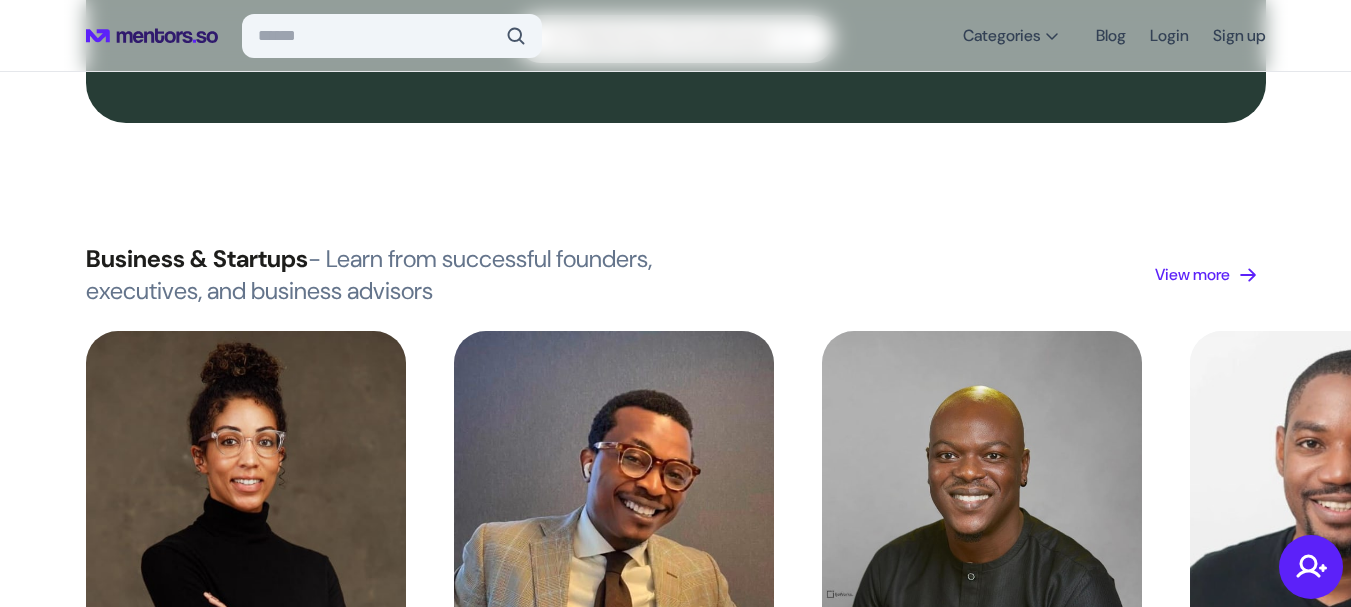 scroll, scrollTop: 900, scrollLeft: 0, axis: vertical 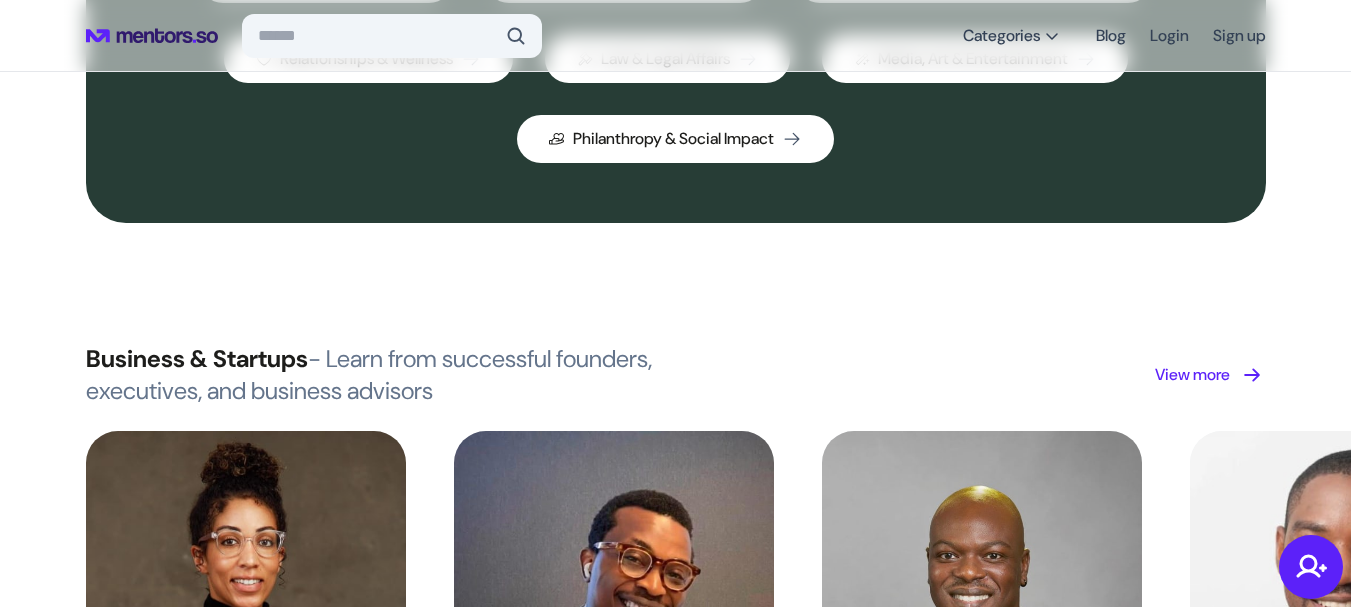 click at bounding box center (1252, 375) 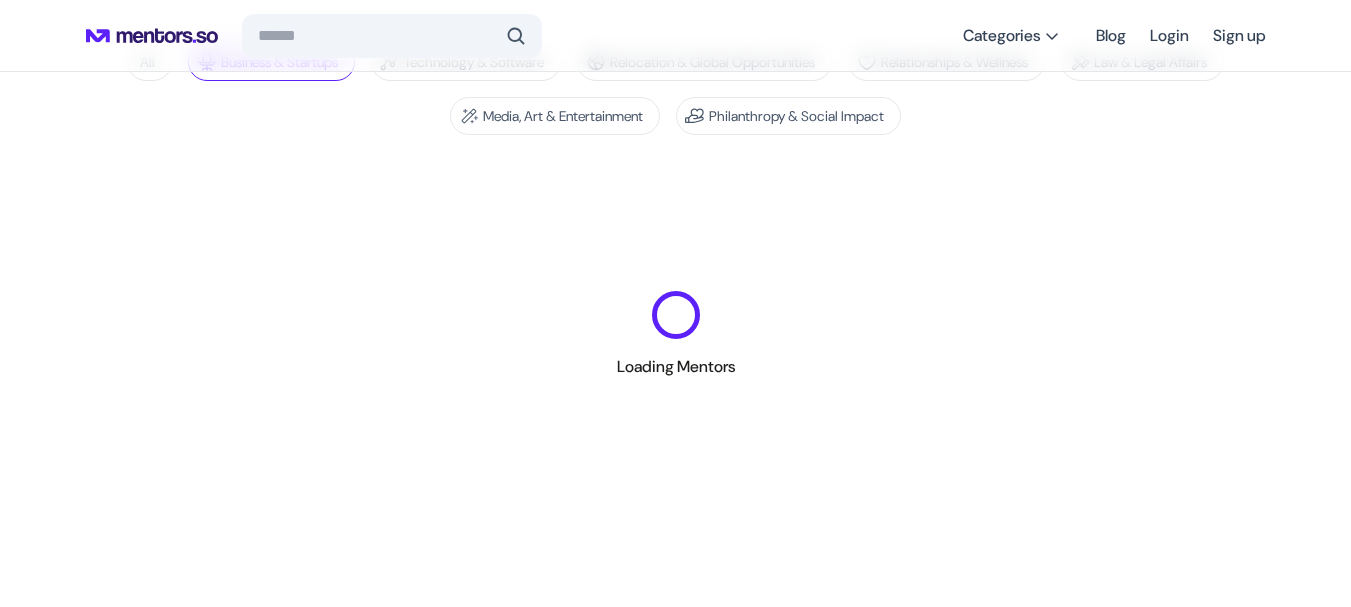 scroll, scrollTop: 0, scrollLeft: 0, axis: both 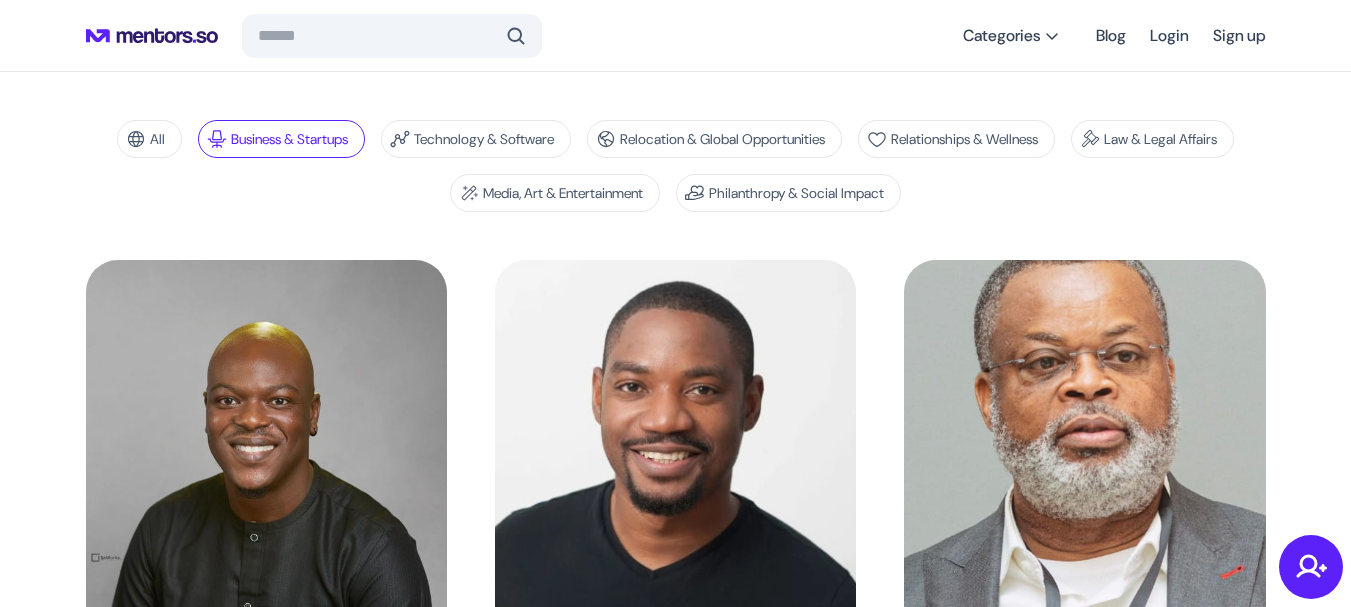 click at bounding box center [1085, 456] 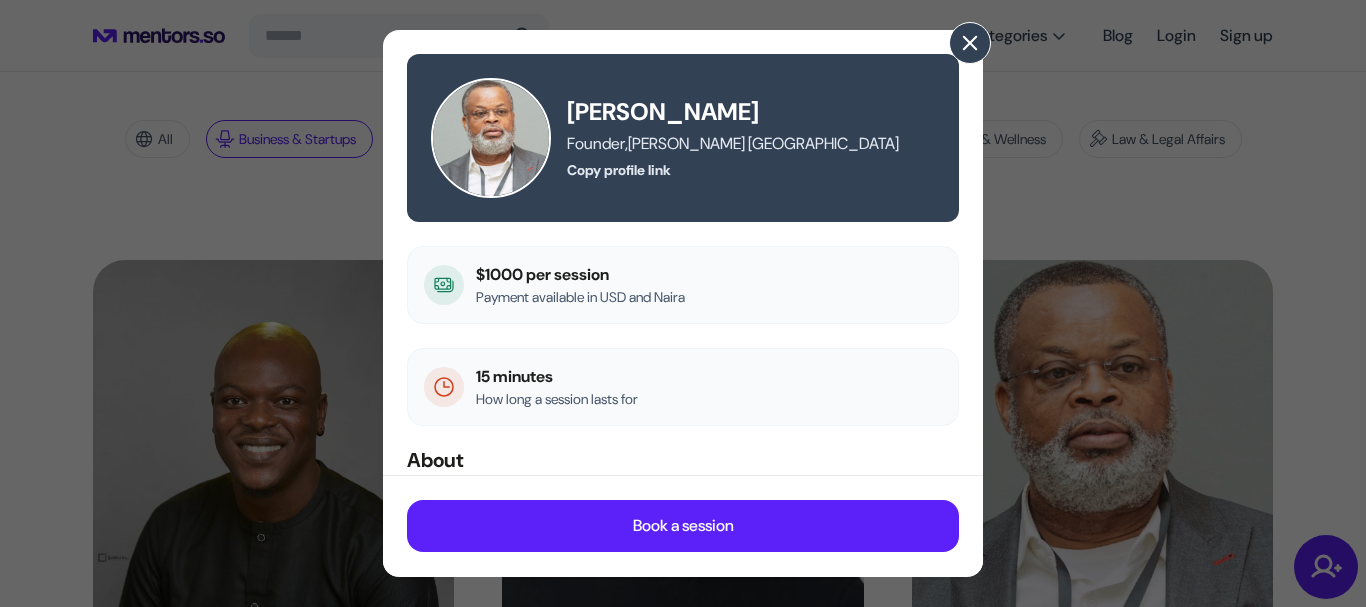 click at bounding box center [970, 43] 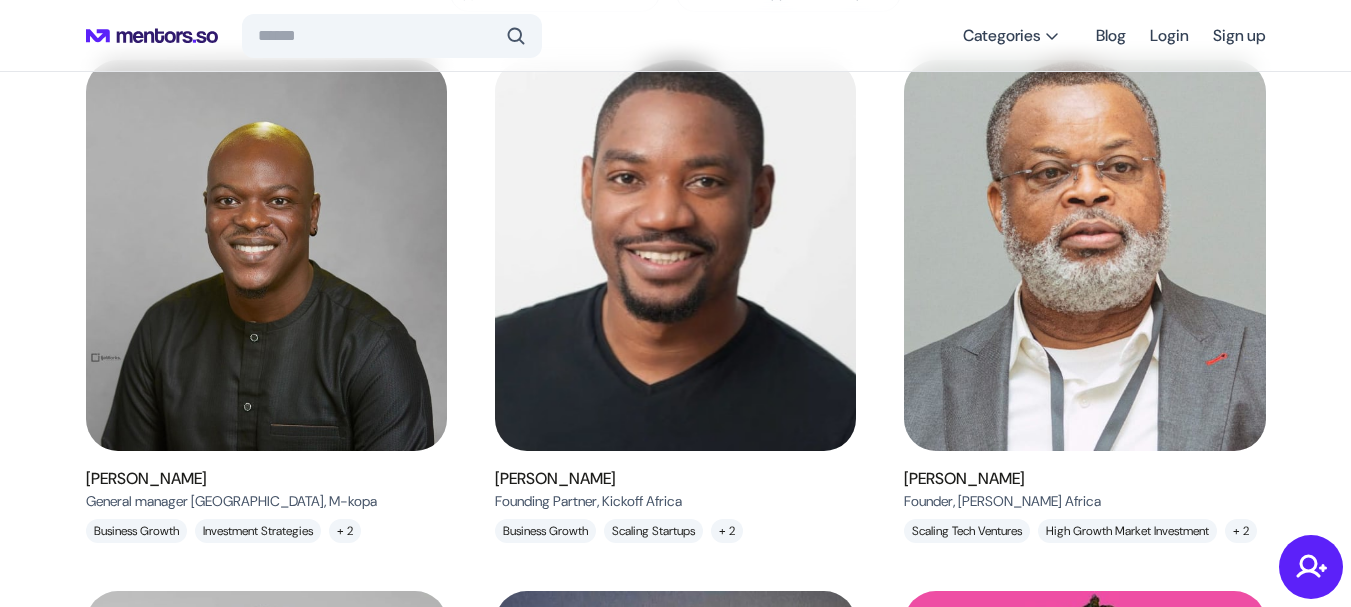 scroll, scrollTop: 300, scrollLeft: 0, axis: vertical 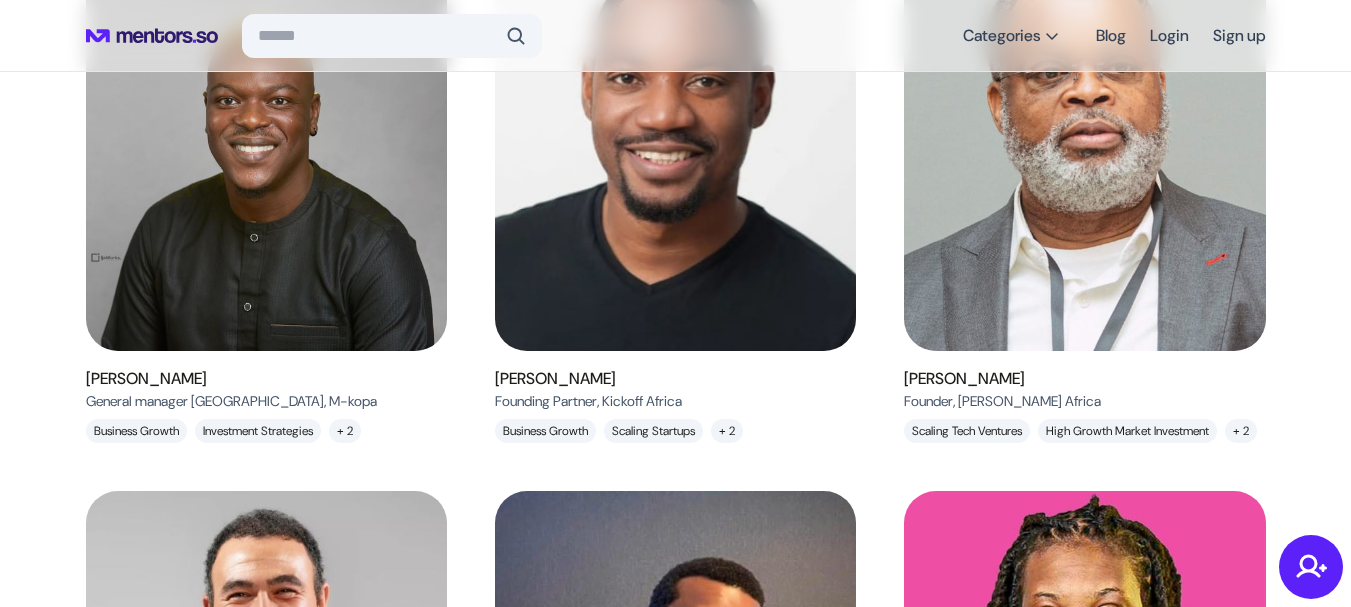 click at bounding box center (675, 156) 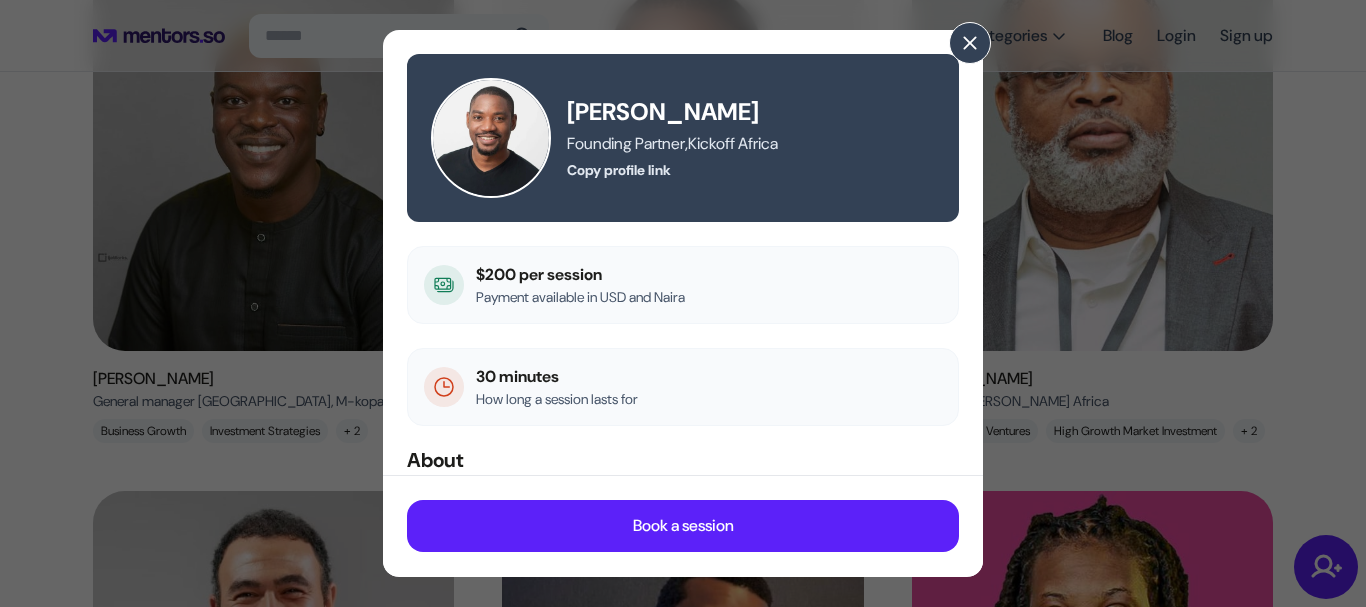 click on "[PERSON_NAME] Founding Partner ,   Kickoff Africa  Copy profile link   $200 per session   Payment available in USD and Naira  30 minutes   How long a session lasts for  About Fola is a passionate builder and connector with a focus on supporting startups and their founders. His career centers on leveraging technology to create business value, with expertise in people, program, and product management, as well as management consulting and business development. For over a decade, Fola has built global ecosystems that empower entrepreneurs across sectors like finance, education, and energy. He has led Africa’s top accelerator programs, including Ventures Platform and Google for Startups Africa, and launched the AWS Fintech Accelerator for [GEOGRAPHIC_DATA]. Fola has supported over 1,000 startups and led investments in 100+ ventures, making a significant impact on Africa's startup ecosystem. Areas I can advise on: Business Growth Scaling Startups Venture Investing Developing Global Ecosystems Show more What to expect" 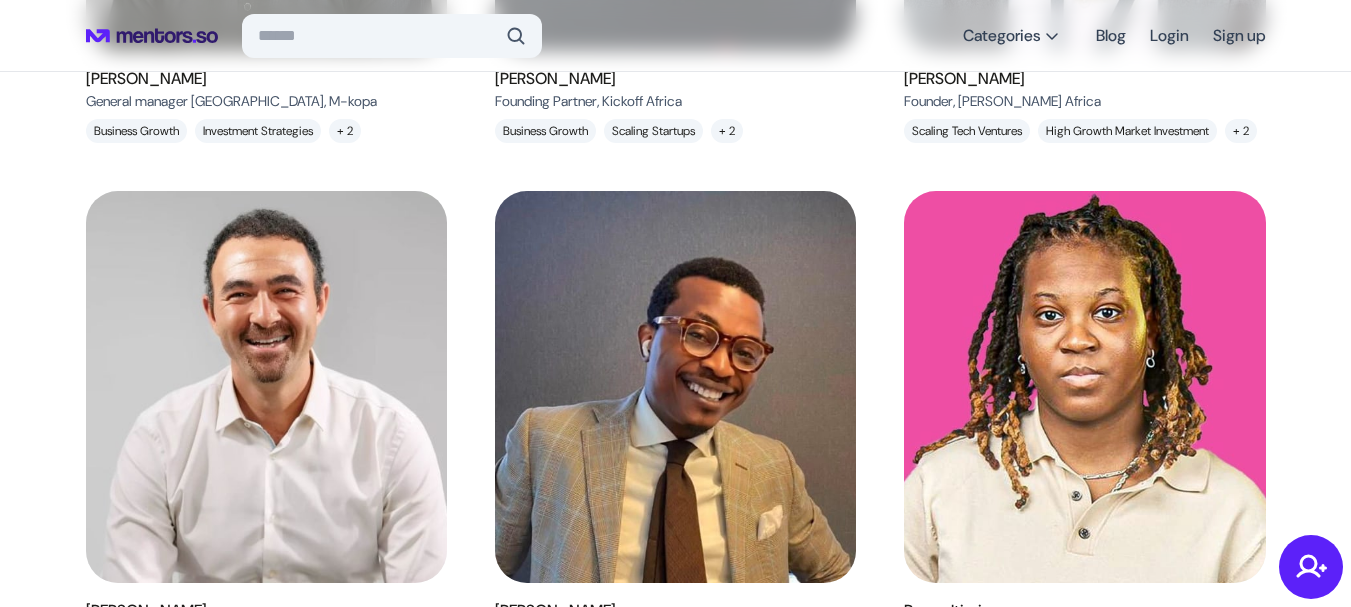 scroll, scrollTop: 700, scrollLeft: 0, axis: vertical 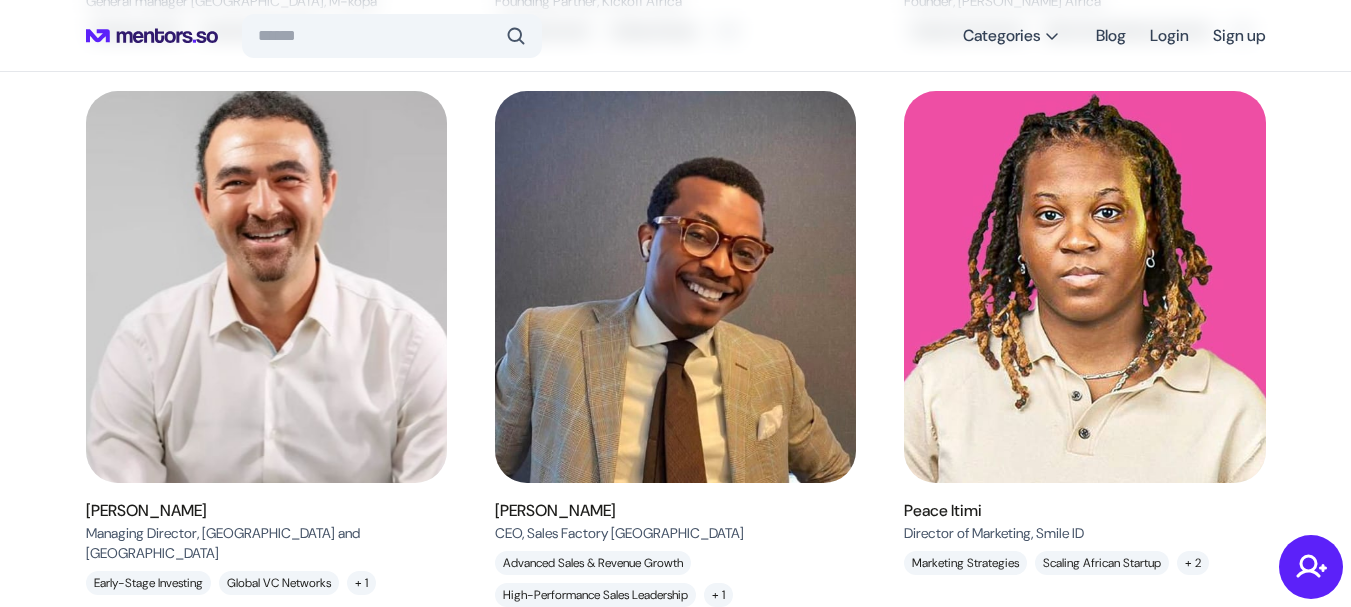 click at bounding box center (266, 287) 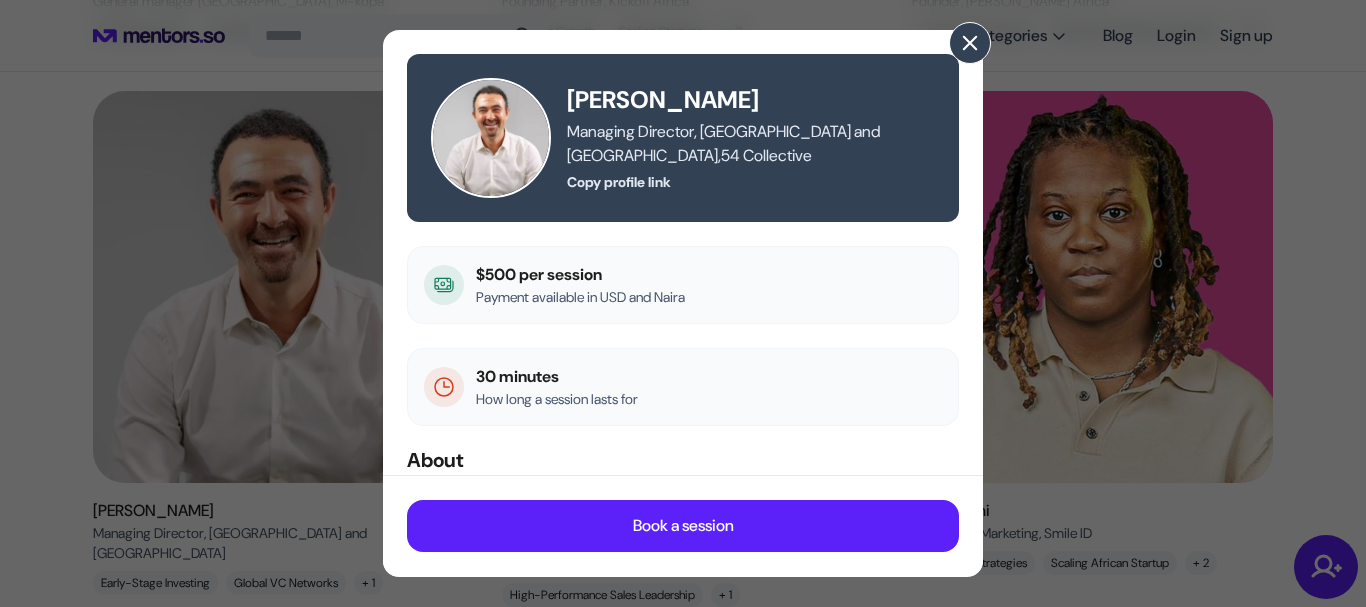 click at bounding box center [970, 43] 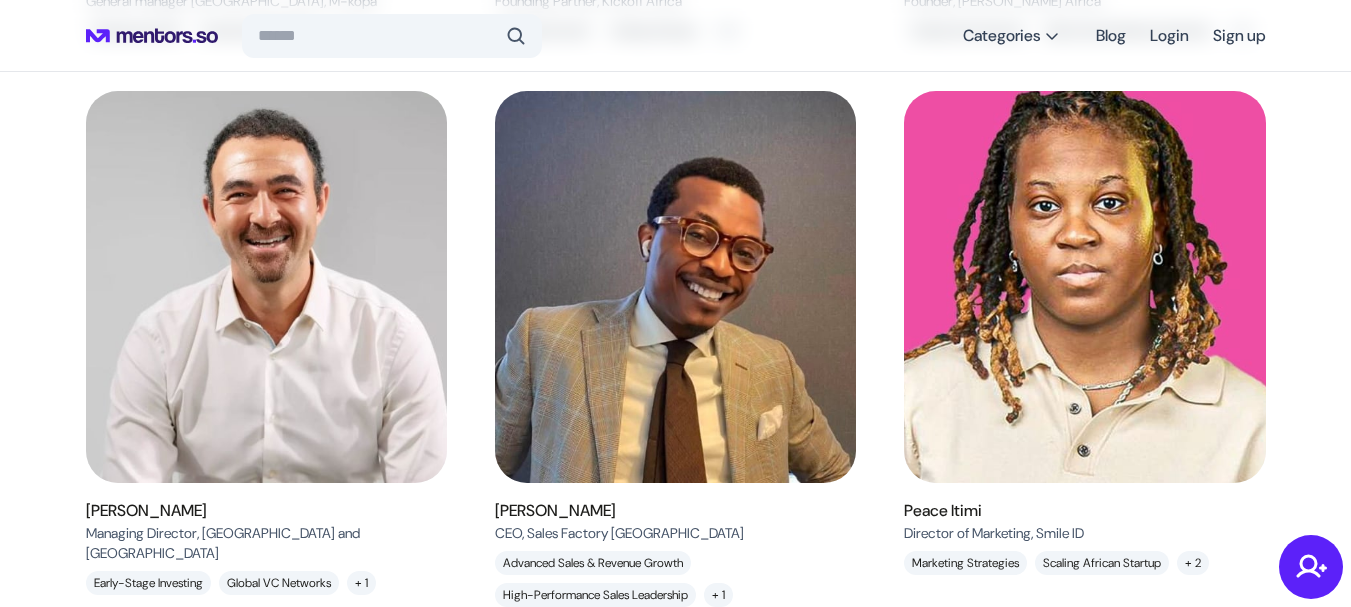 click at bounding box center (1085, 287) 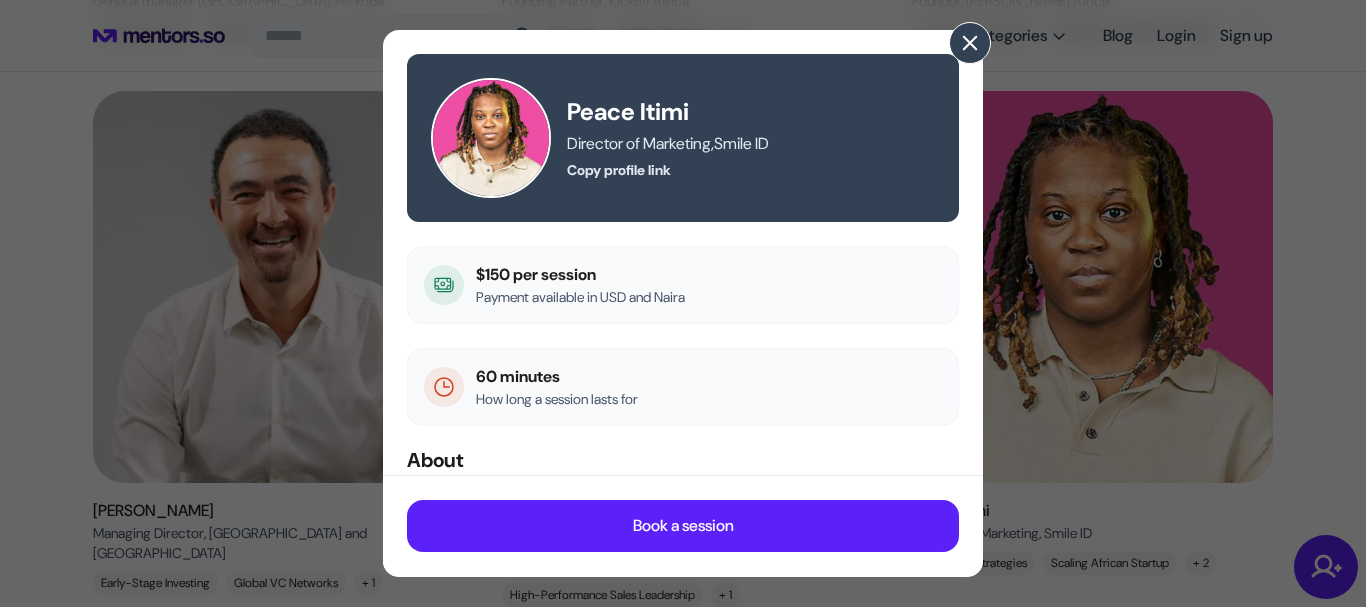 click at bounding box center (970, 43) 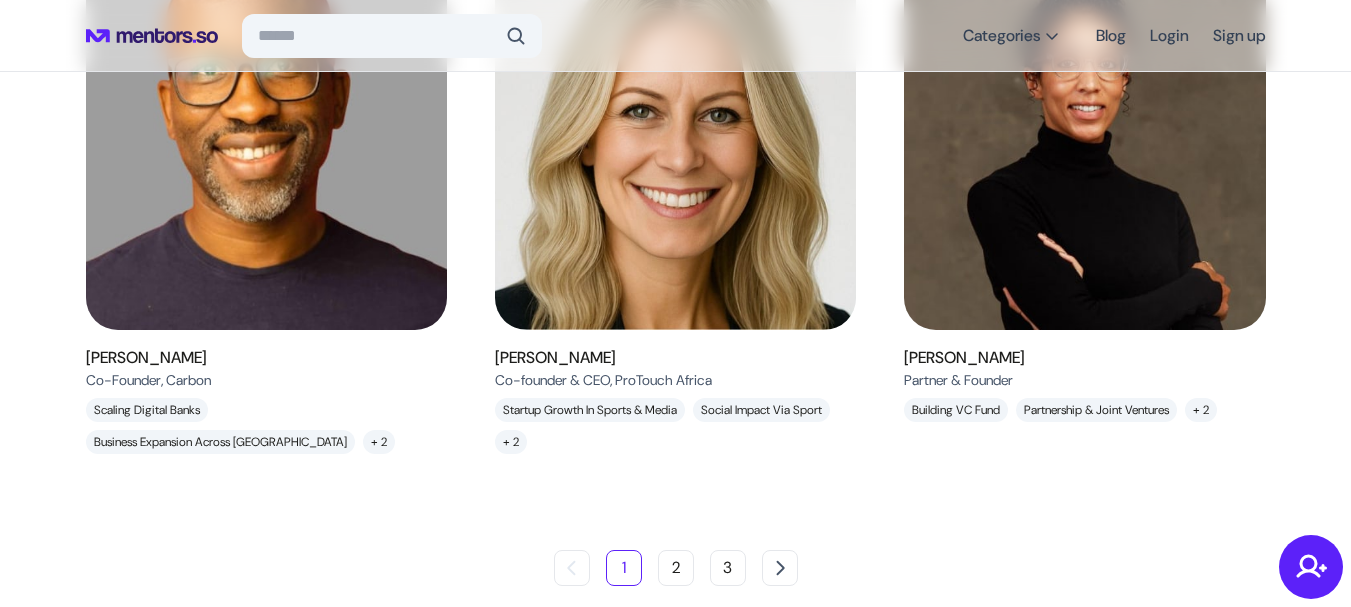 scroll, scrollTop: 2131, scrollLeft: 0, axis: vertical 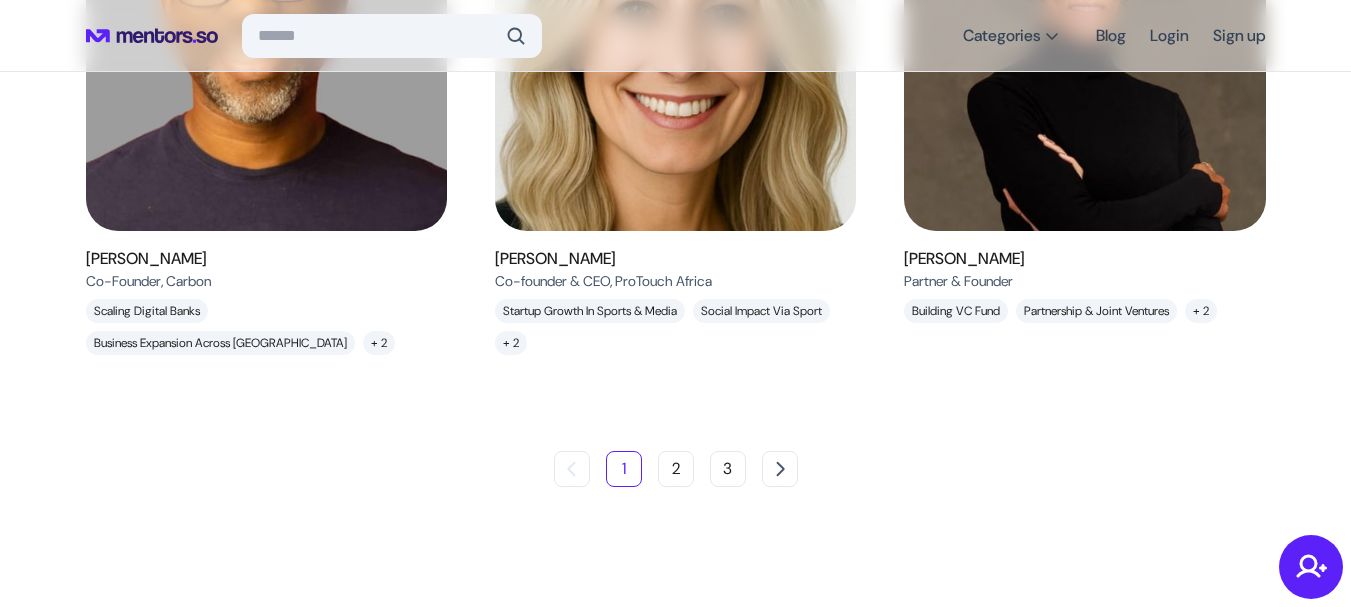 click at bounding box center [675, 35] 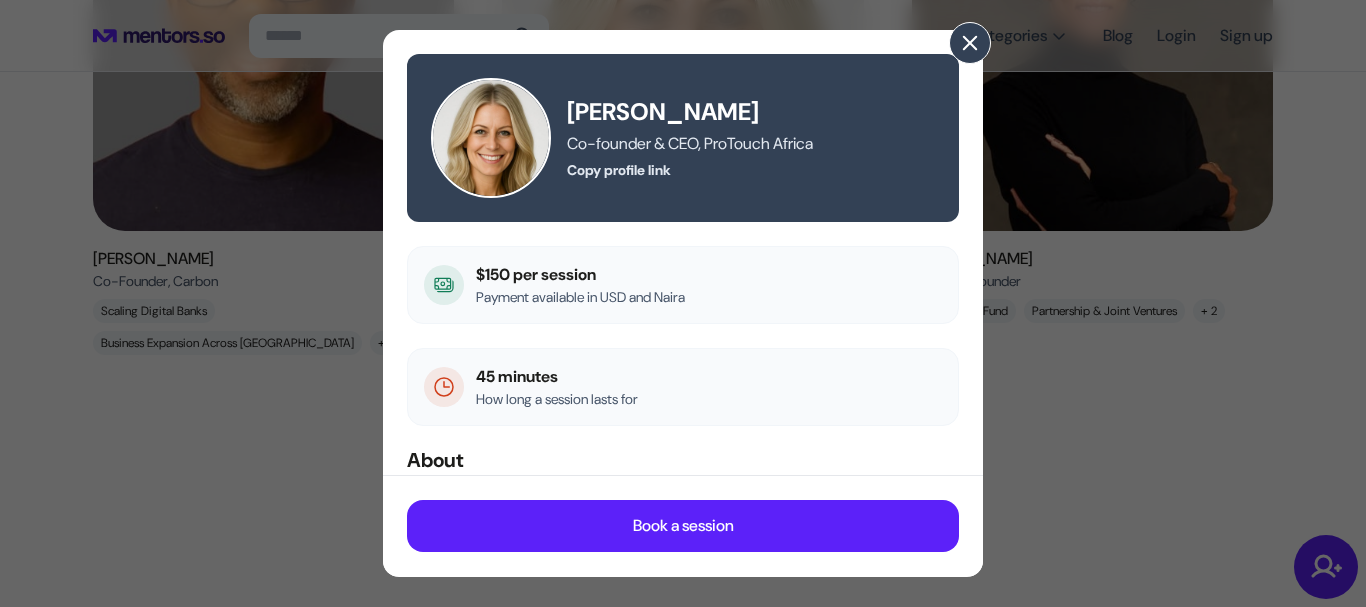 click at bounding box center (970, 43) 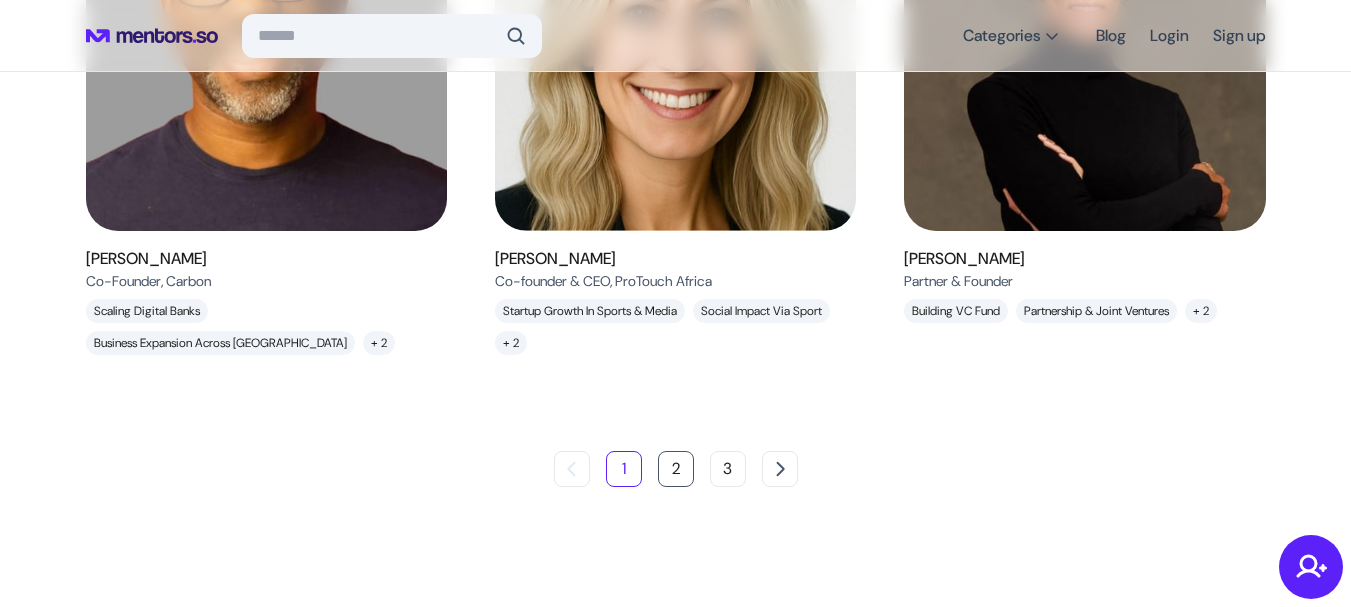 click on "2" at bounding box center (676, 469) 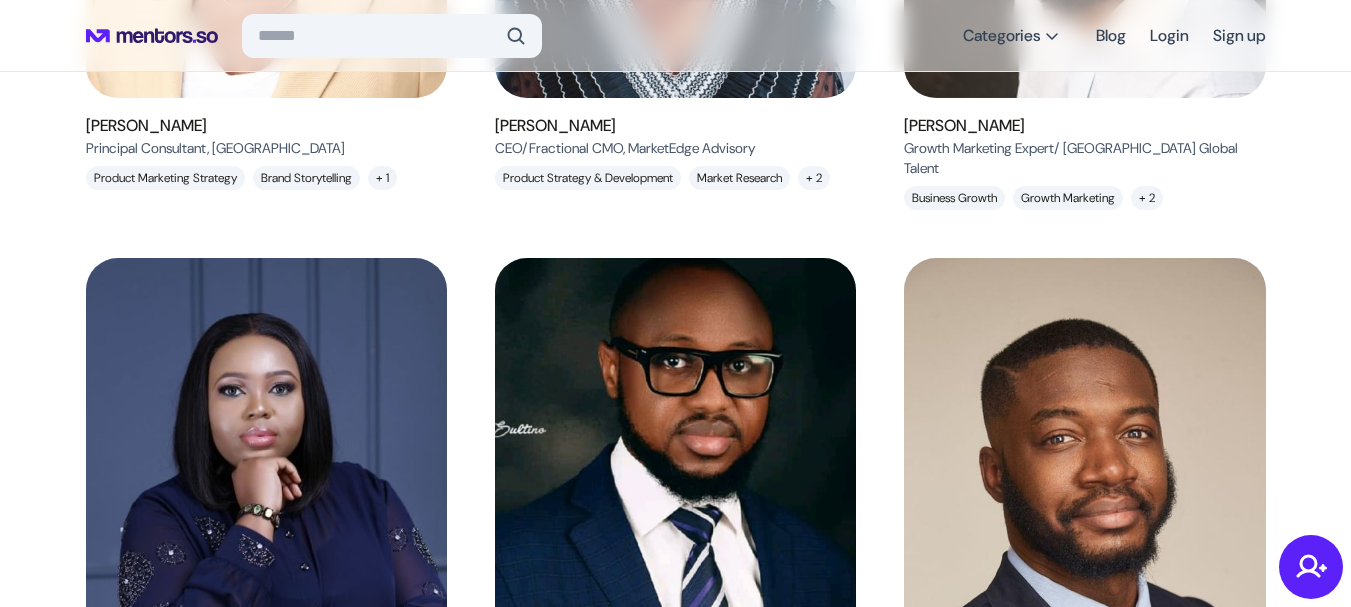 scroll, scrollTop: 2000, scrollLeft: 0, axis: vertical 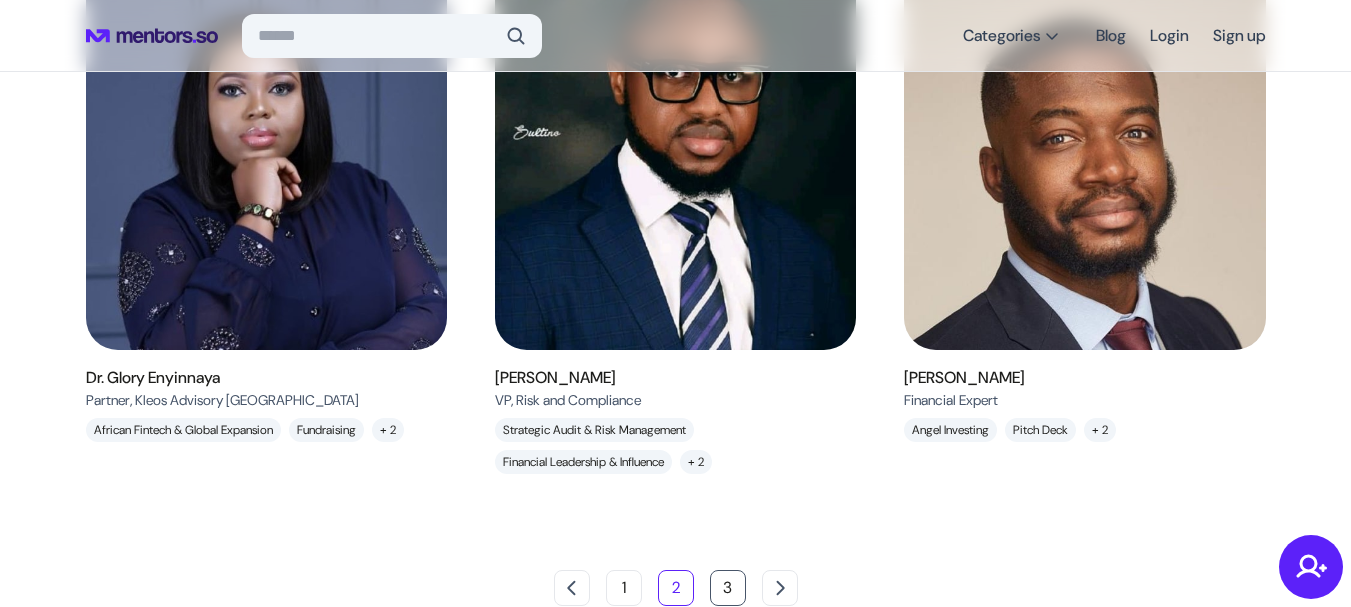 click on "3" at bounding box center (728, 588) 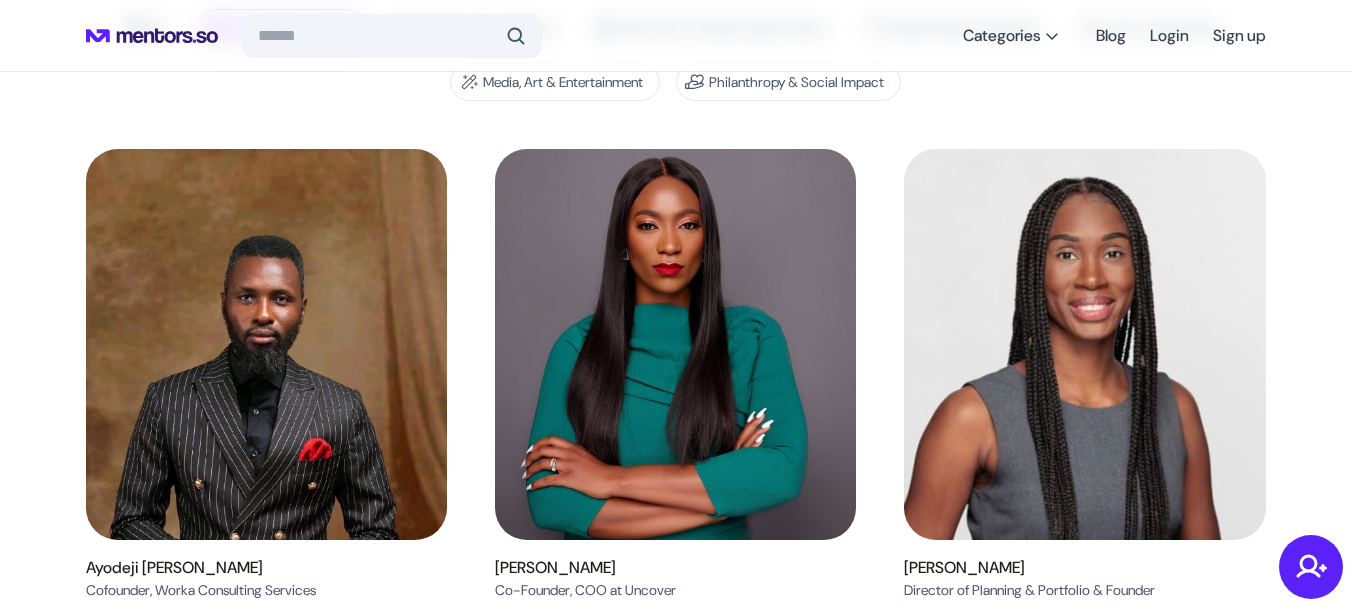 scroll, scrollTop: 0, scrollLeft: 0, axis: both 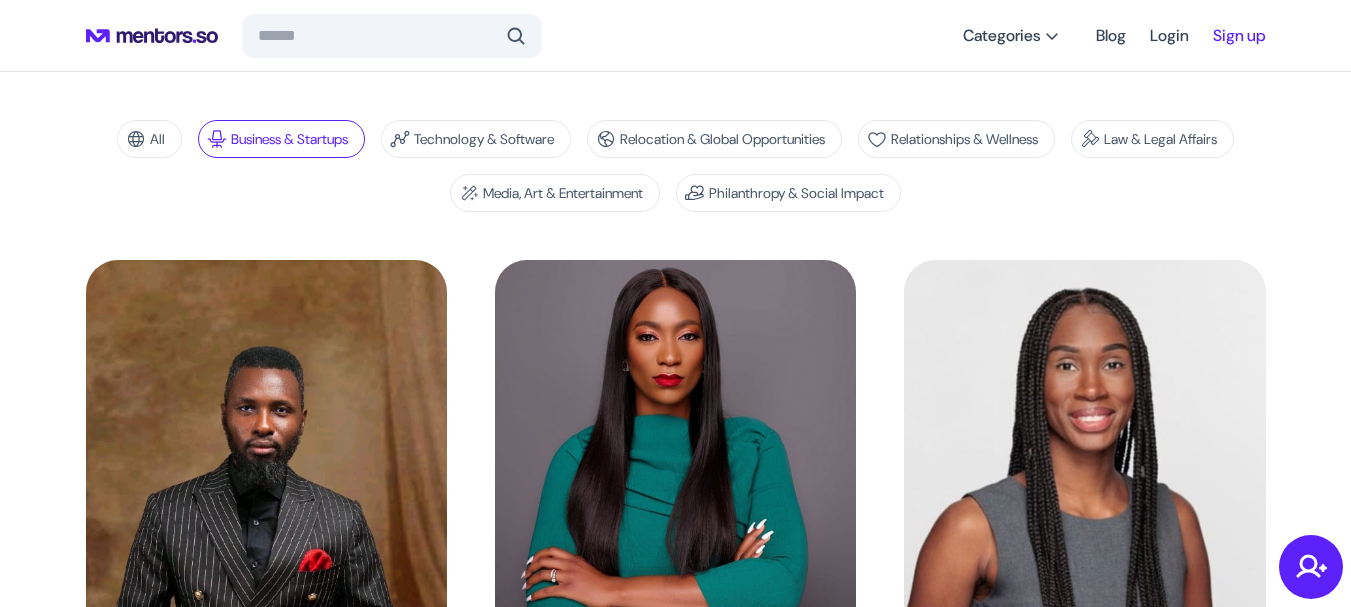 click on "Sign up" at bounding box center (1239, 36) 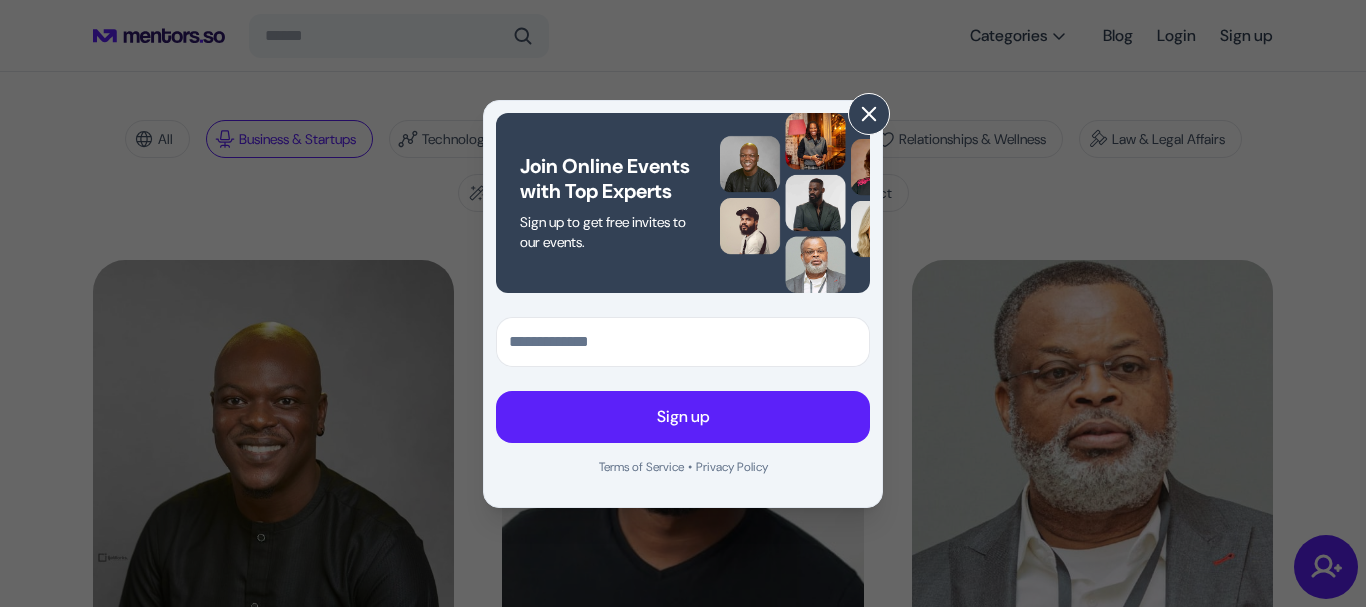 click at bounding box center (869, 114) 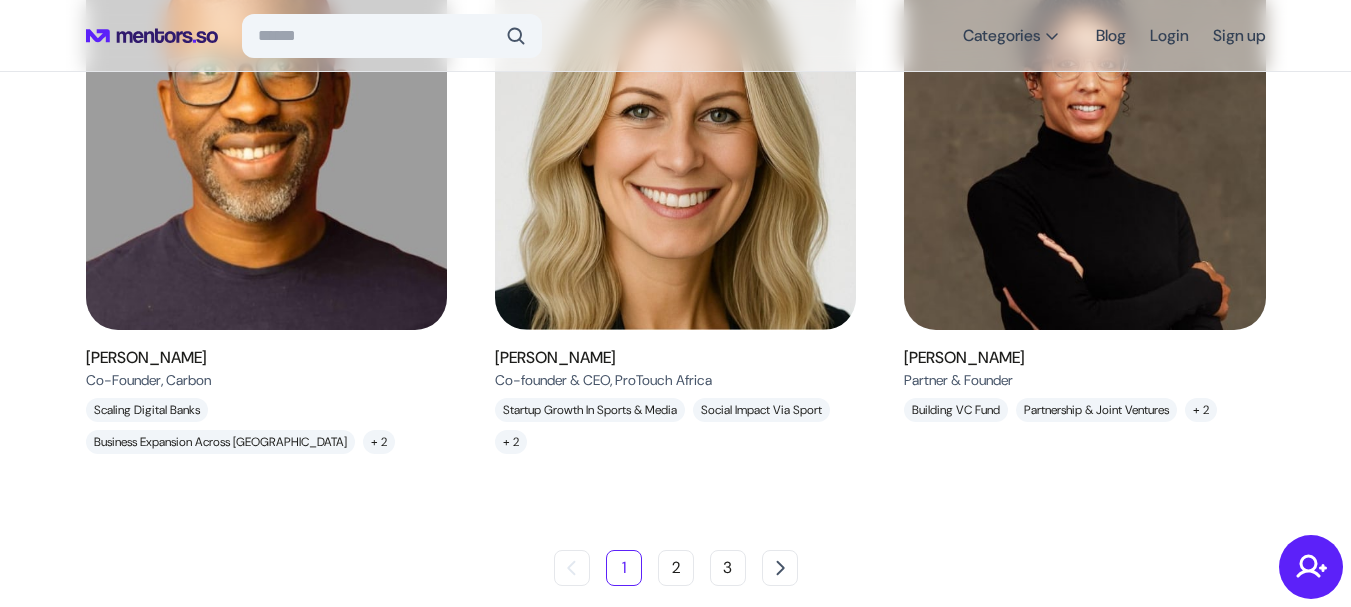 scroll, scrollTop: 2131, scrollLeft: 0, axis: vertical 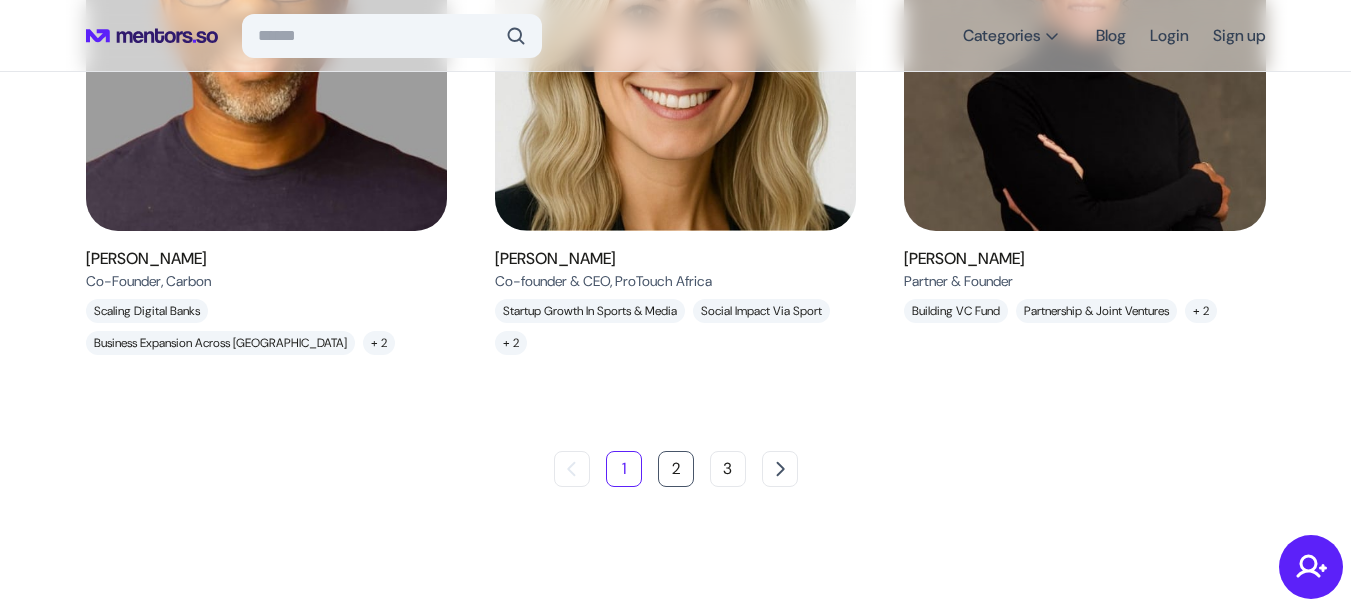 click on "2" at bounding box center (676, 469) 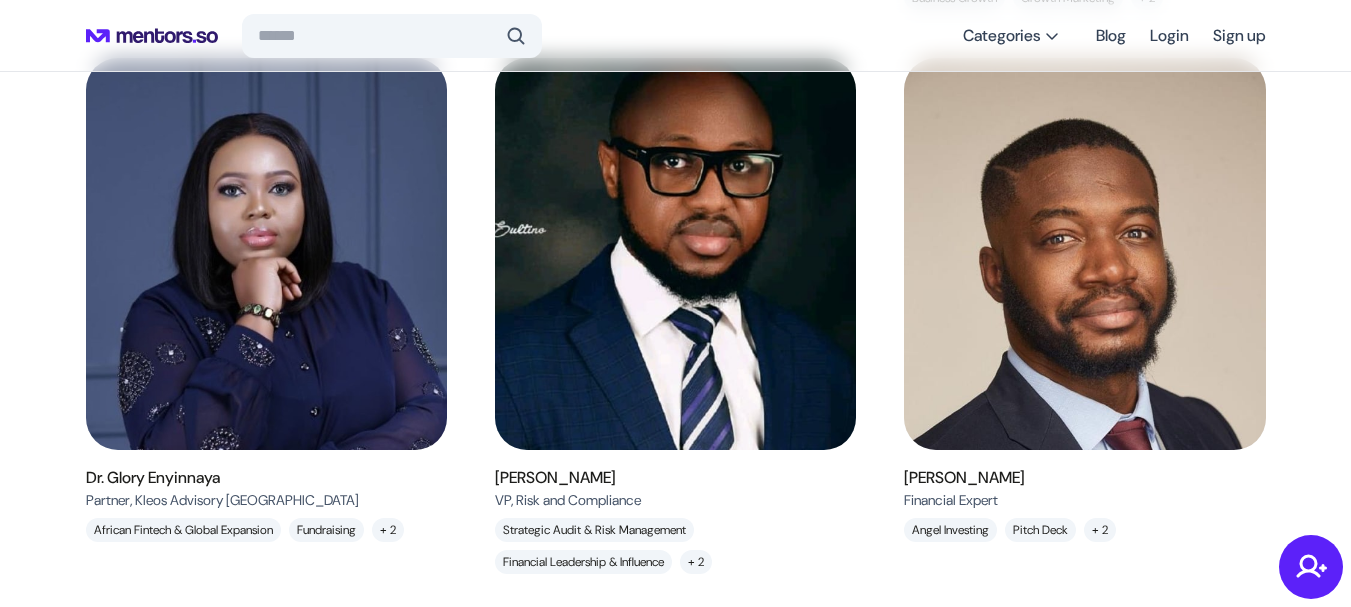 scroll, scrollTop: 2099, scrollLeft: 0, axis: vertical 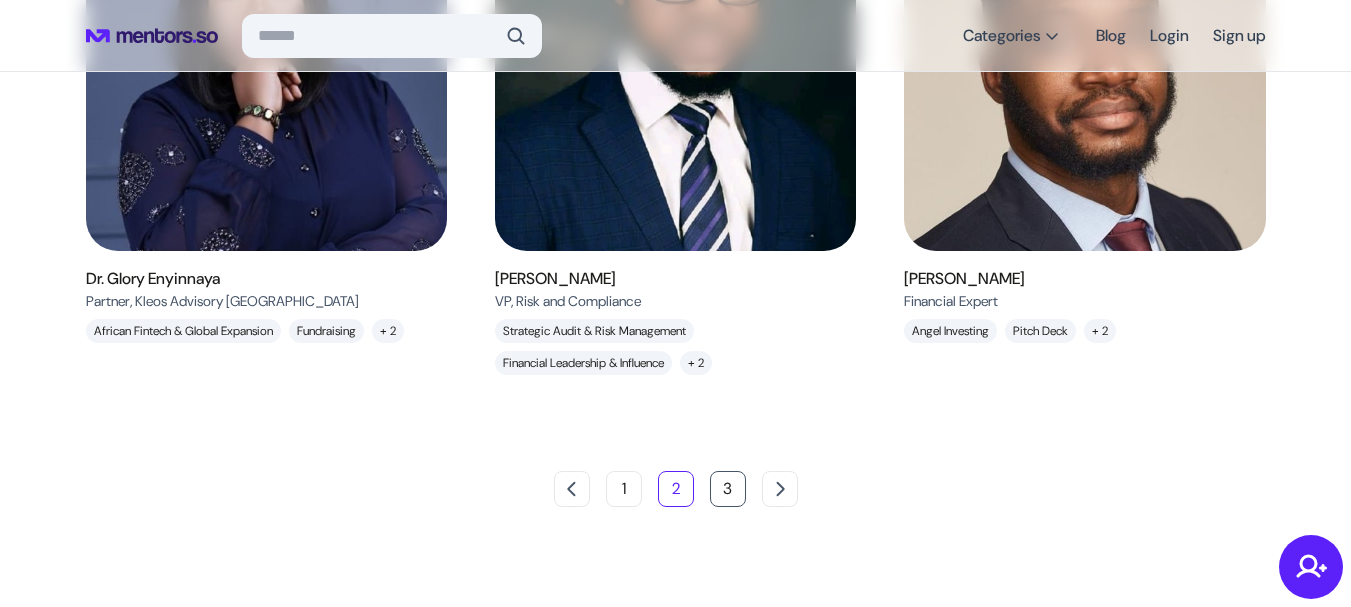click on "3" at bounding box center [728, 489] 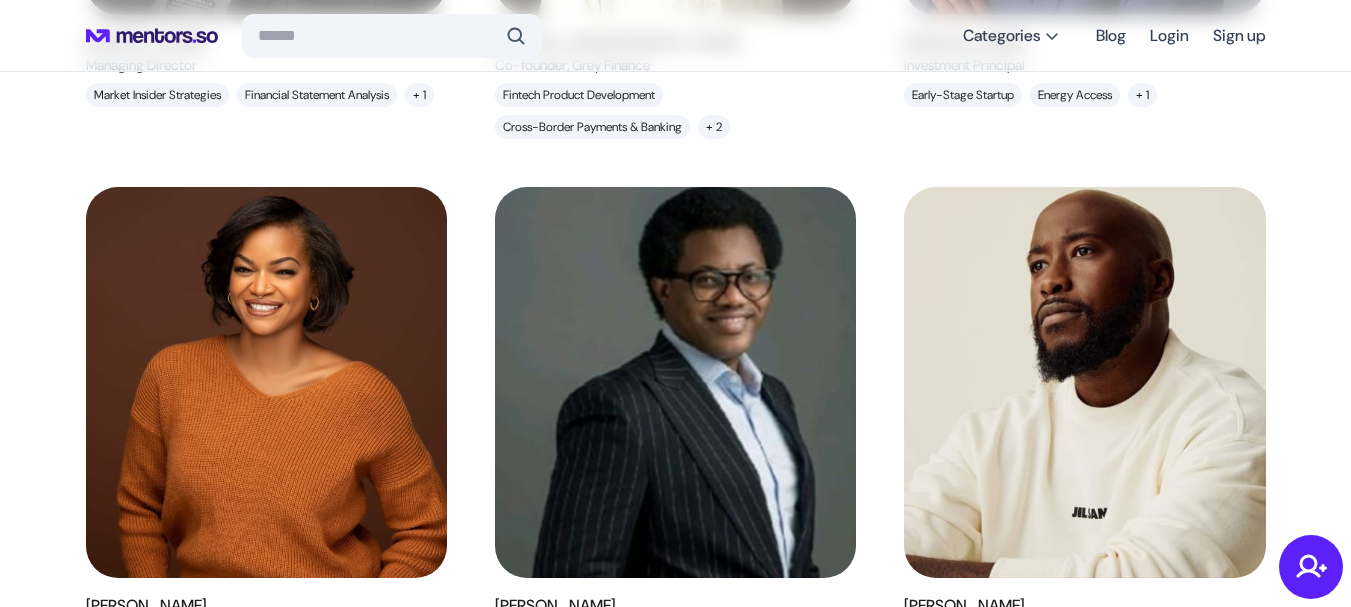 scroll, scrollTop: 1400, scrollLeft: 0, axis: vertical 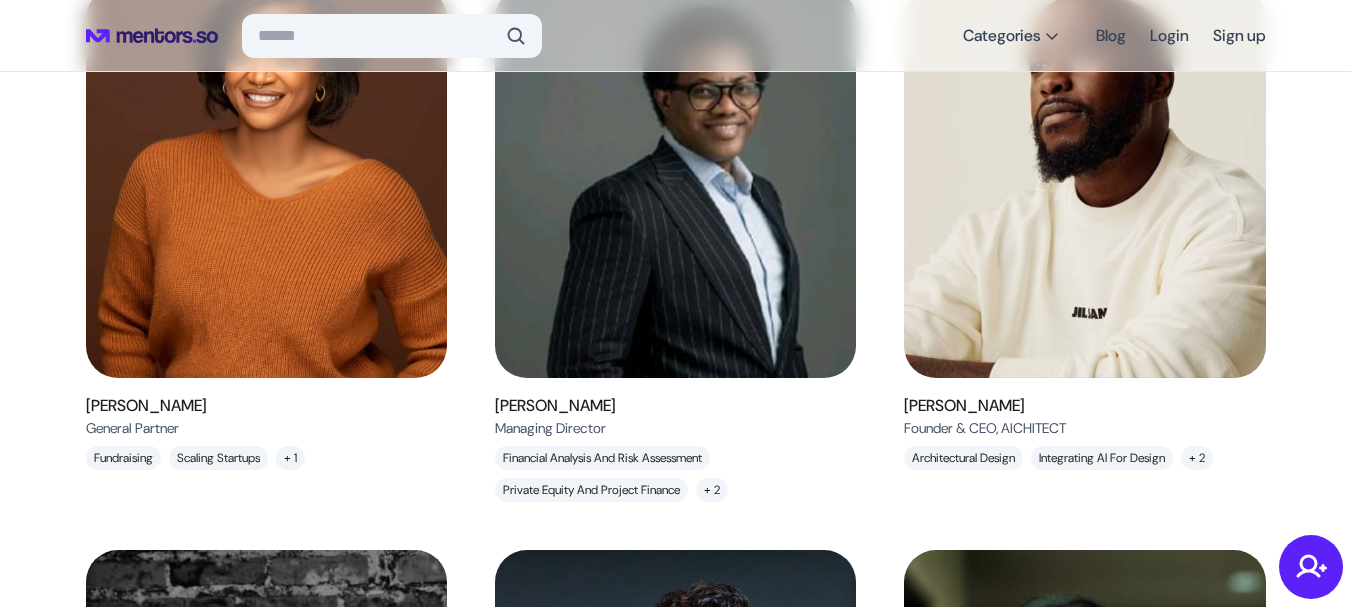 click at bounding box center [266, 182] 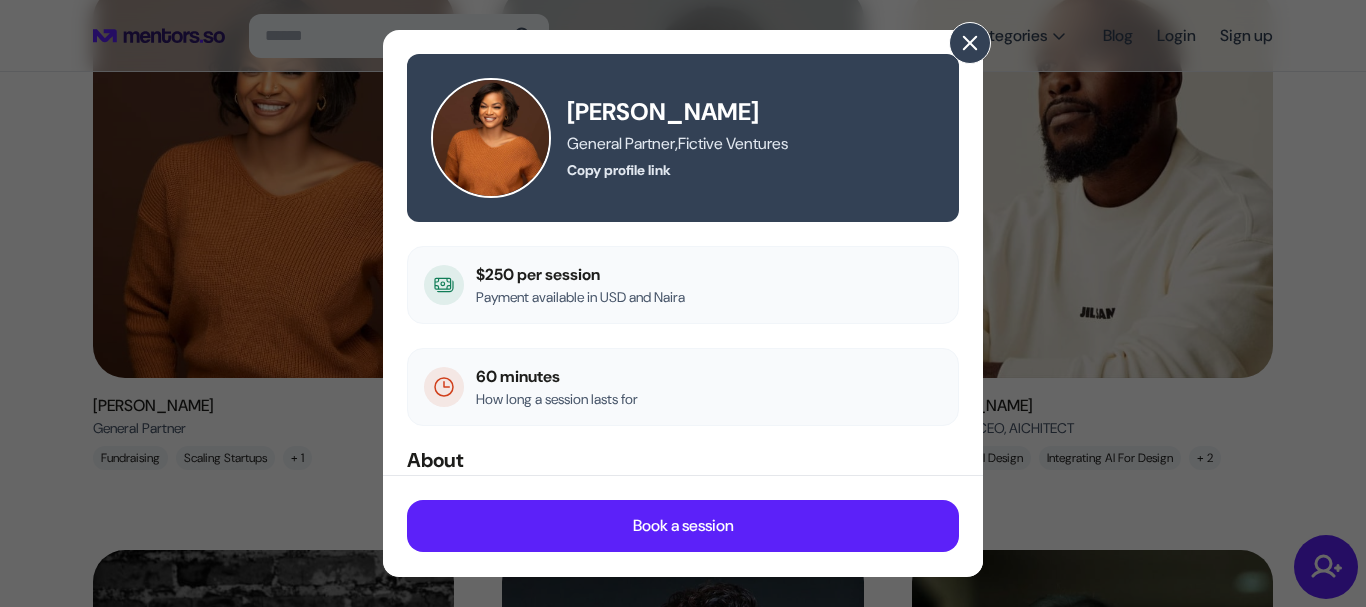 click at bounding box center (970, 43) 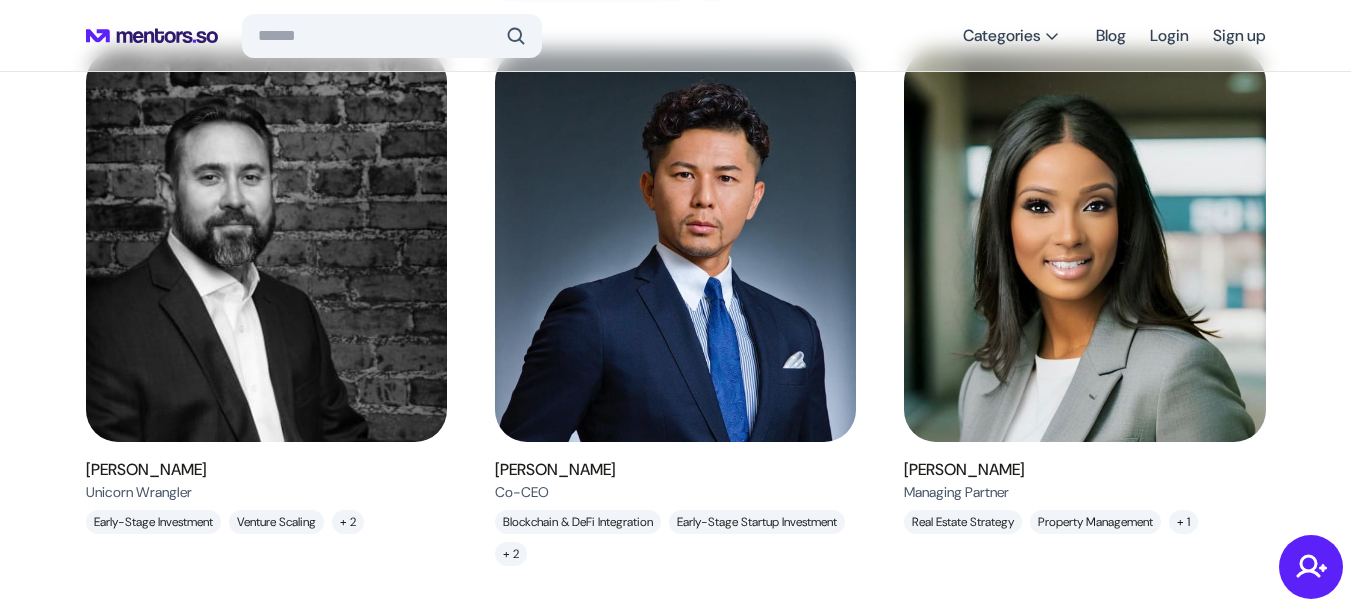 scroll, scrollTop: 2111, scrollLeft: 0, axis: vertical 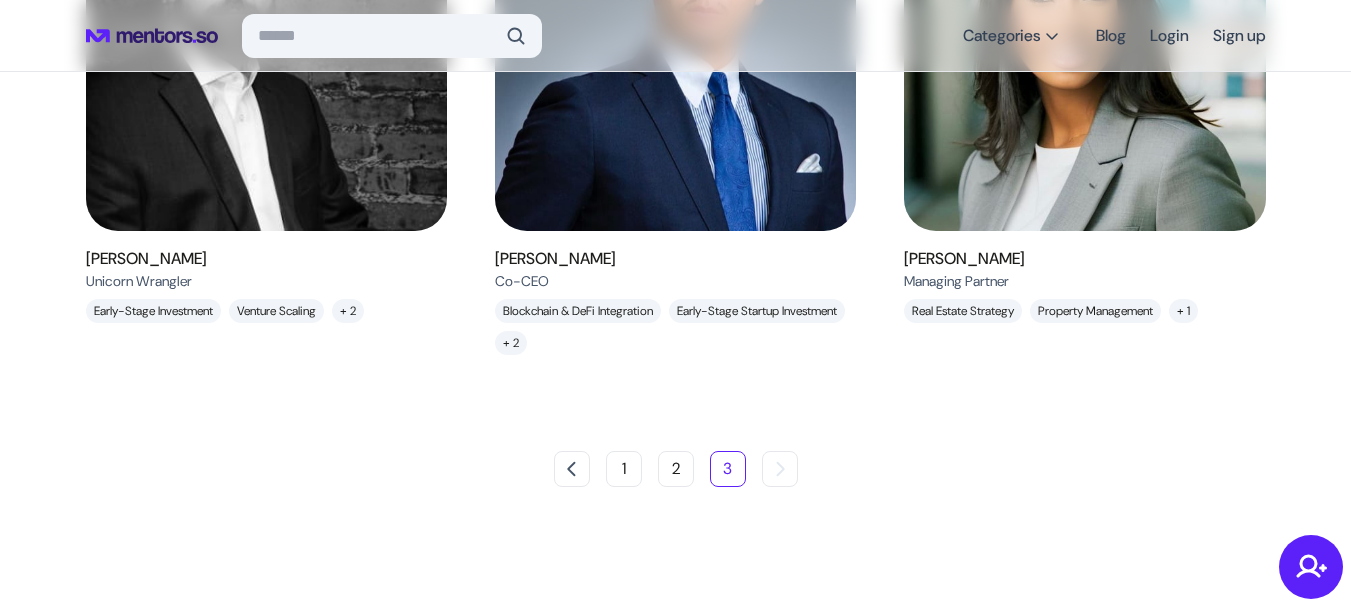 click at bounding box center (675, 35) 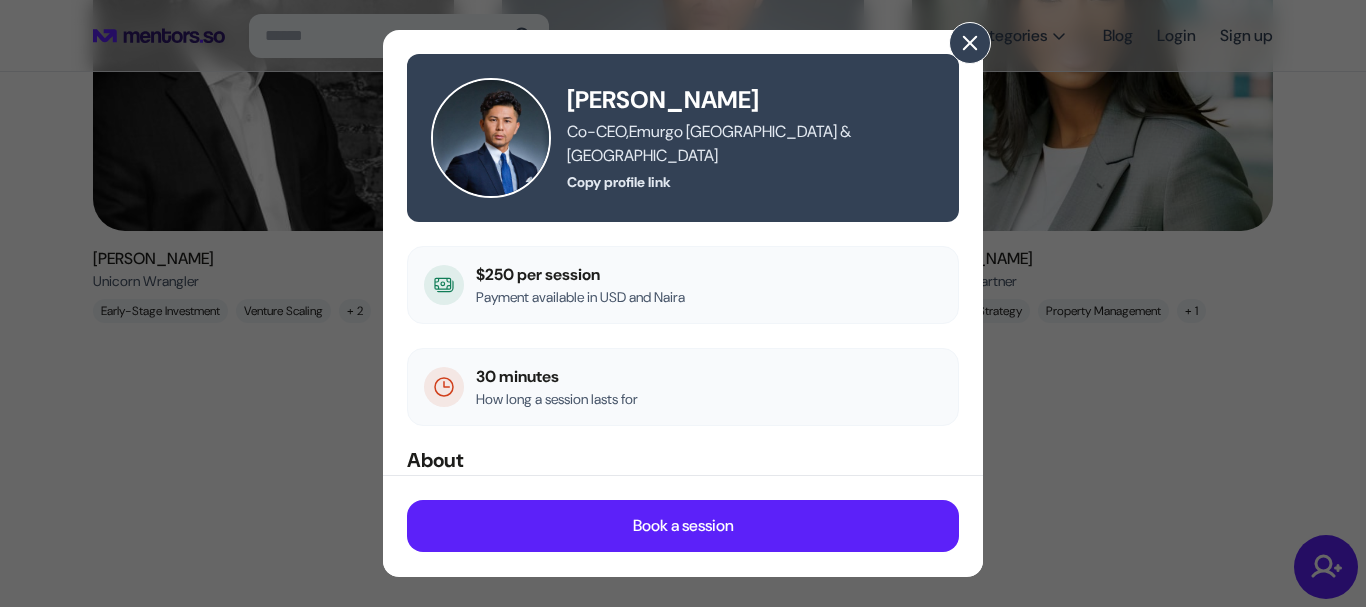 click at bounding box center [970, 43] 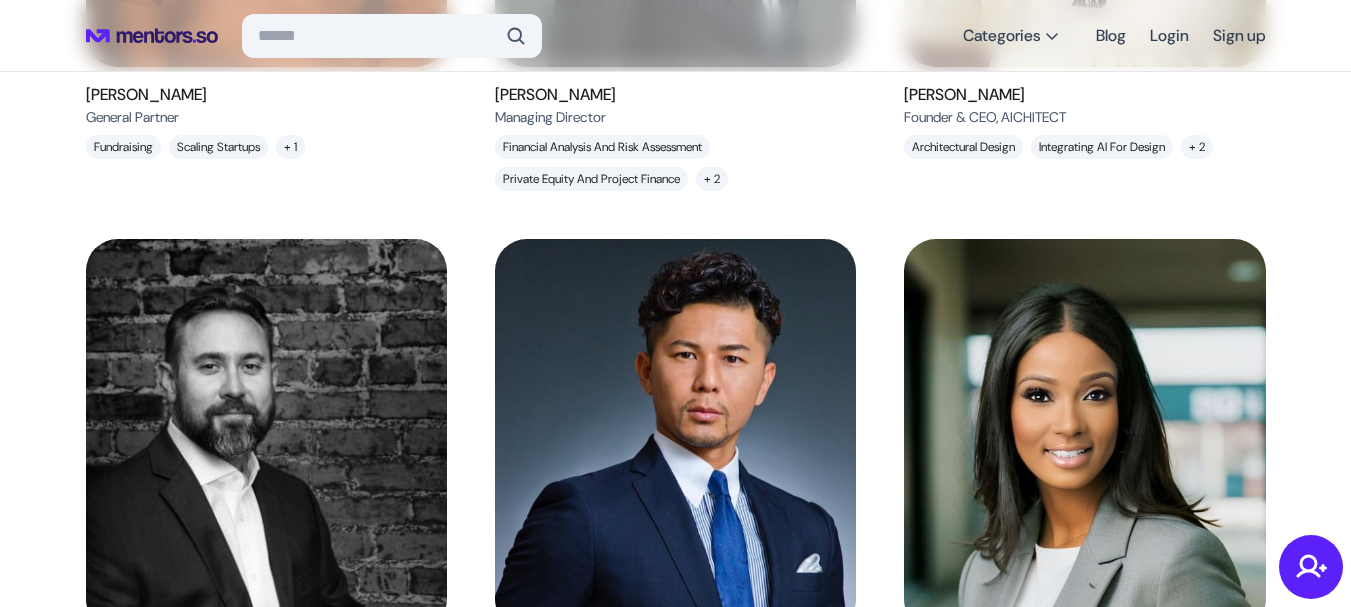 scroll, scrollTop: 2111, scrollLeft: 0, axis: vertical 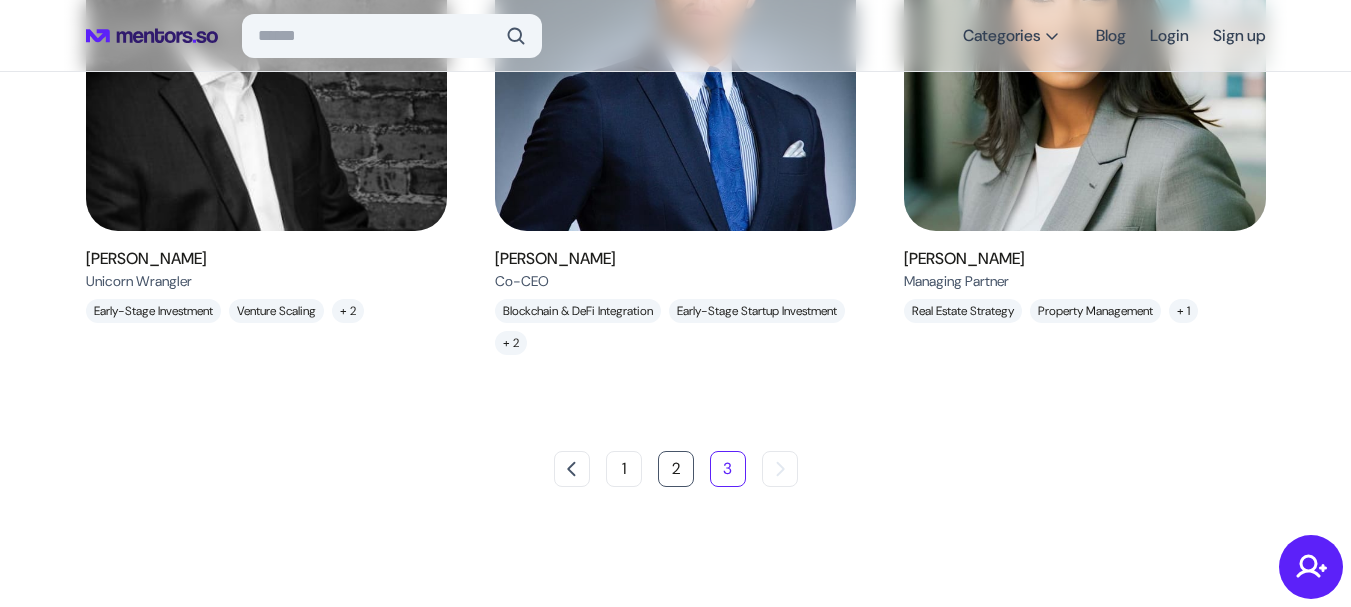 click on "2" at bounding box center (676, 469) 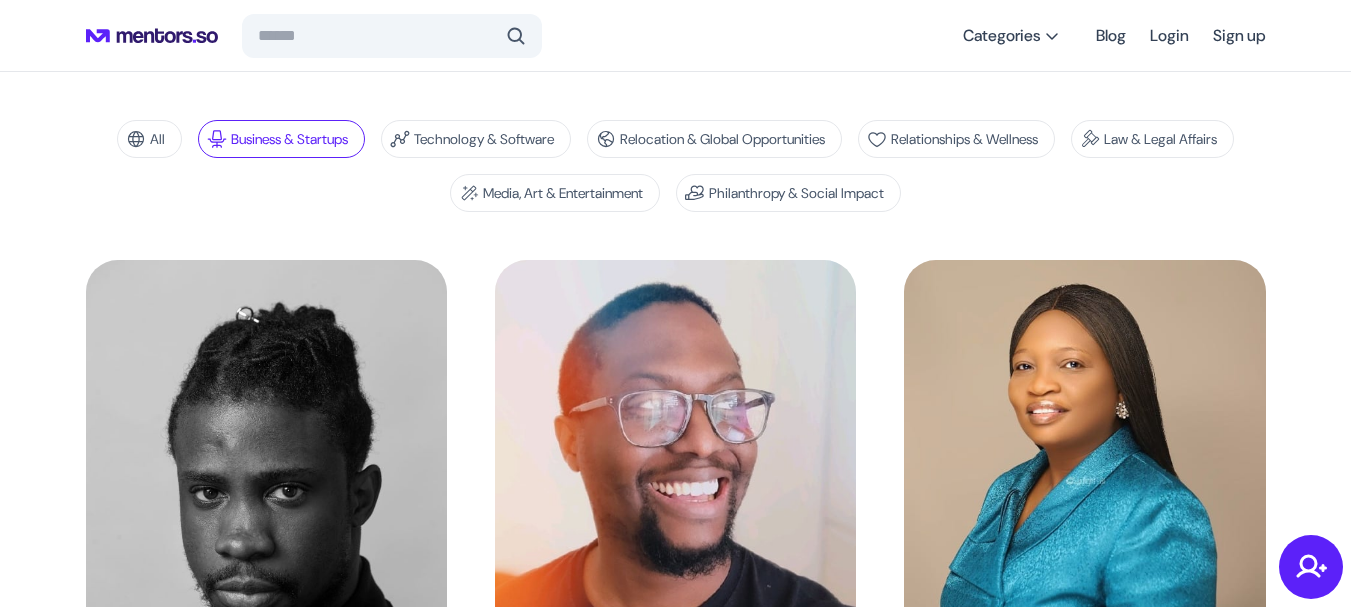 scroll, scrollTop: 200, scrollLeft: 0, axis: vertical 